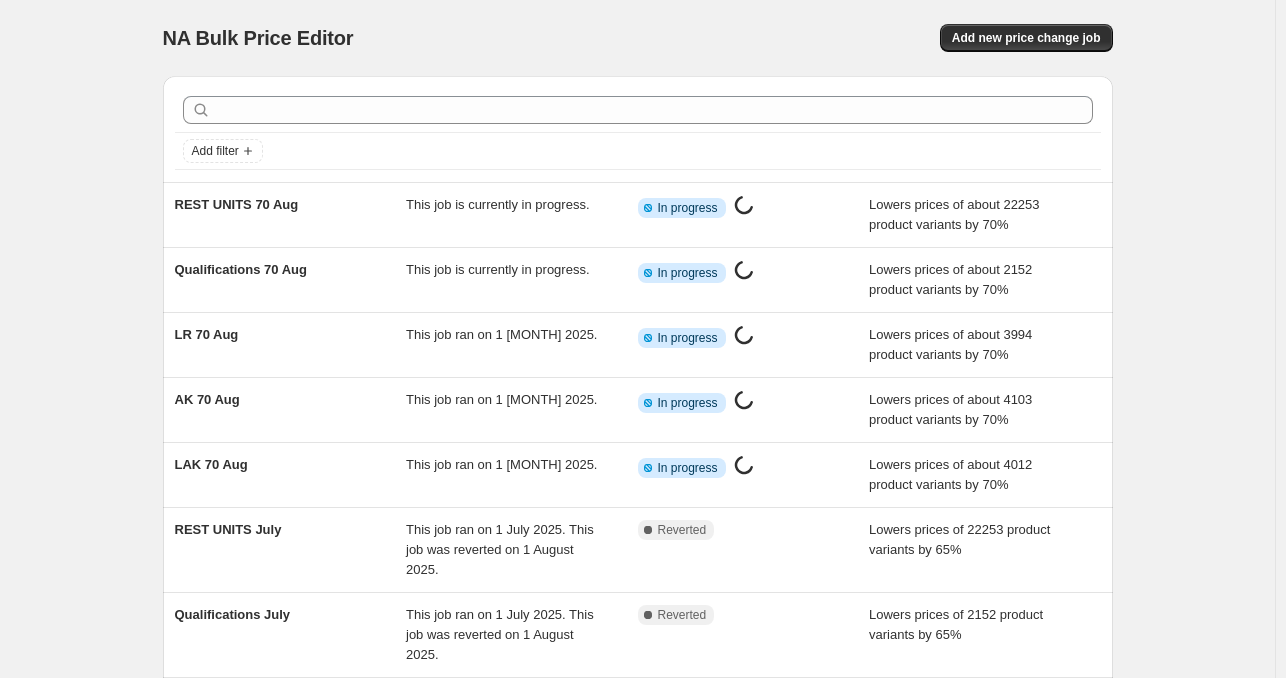 scroll, scrollTop: 0, scrollLeft: 0, axis: both 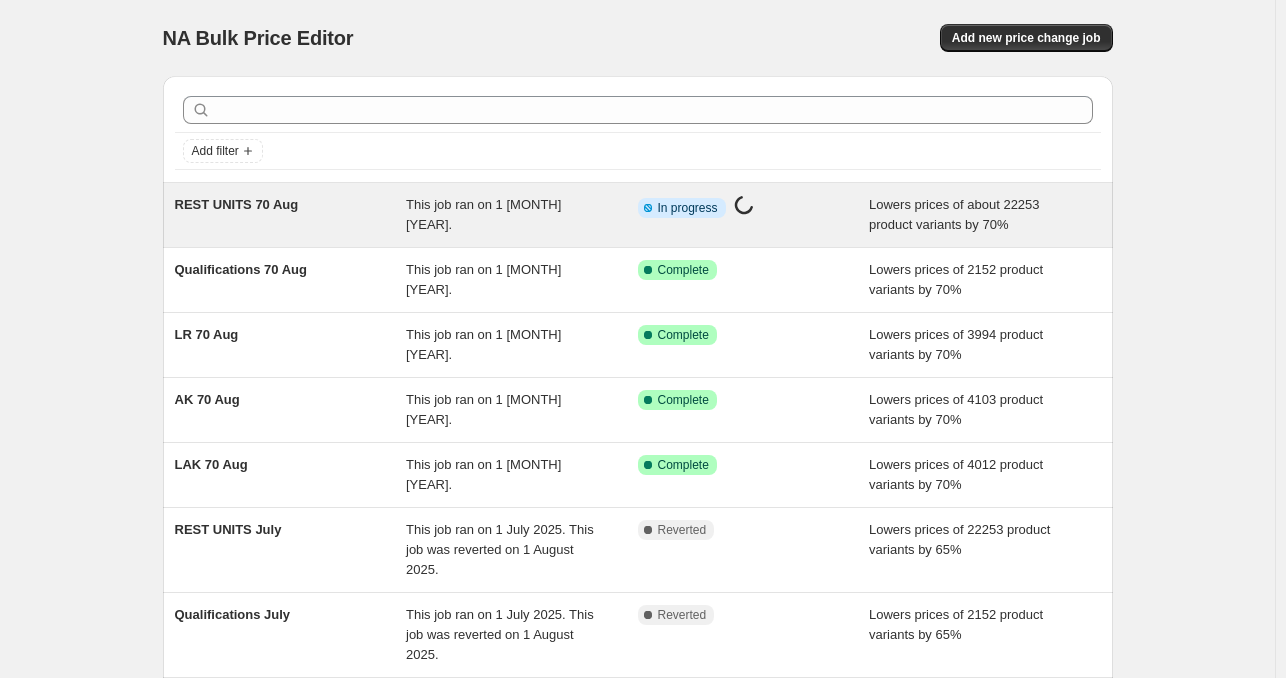 click on "REST UNITS 70 Aug" at bounding box center [237, 204] 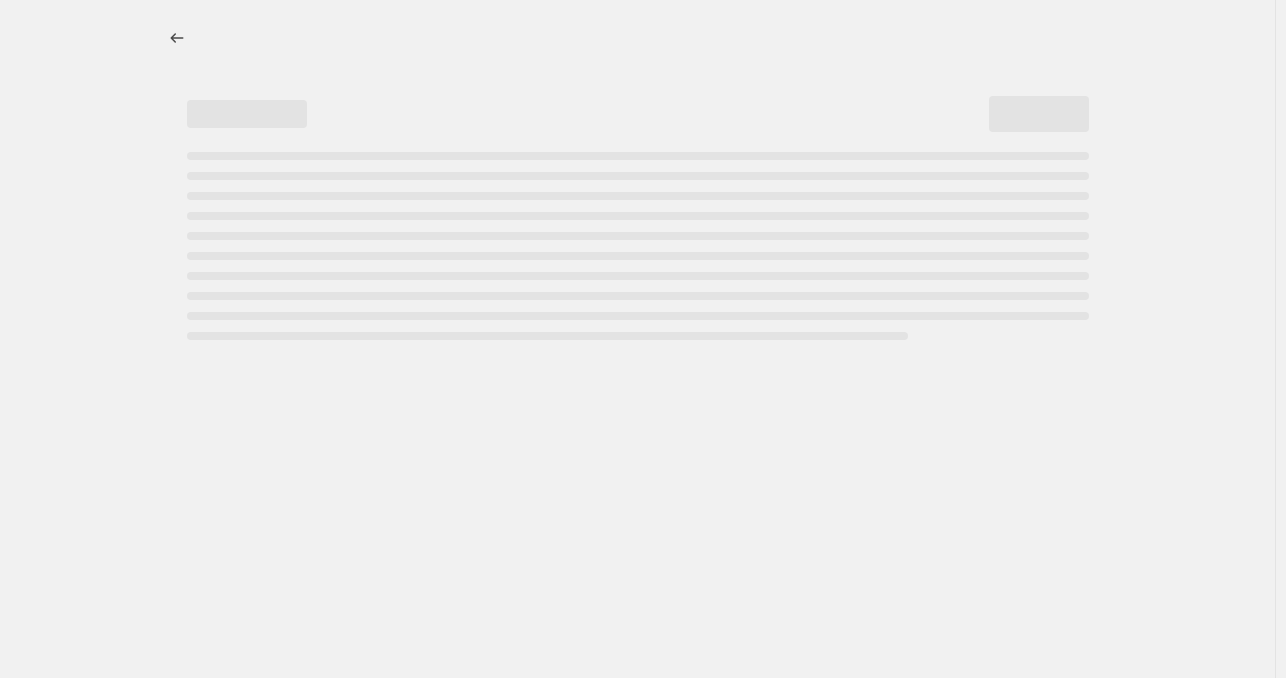 select on "percentage" 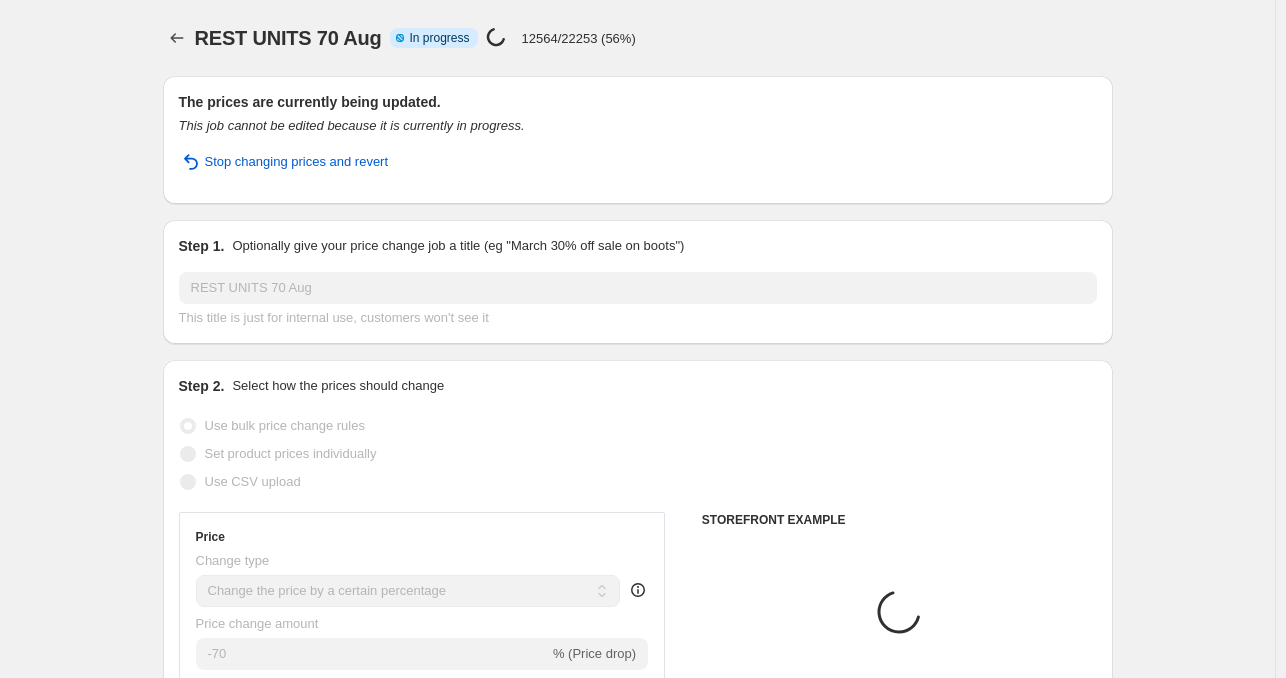 select on "collection" 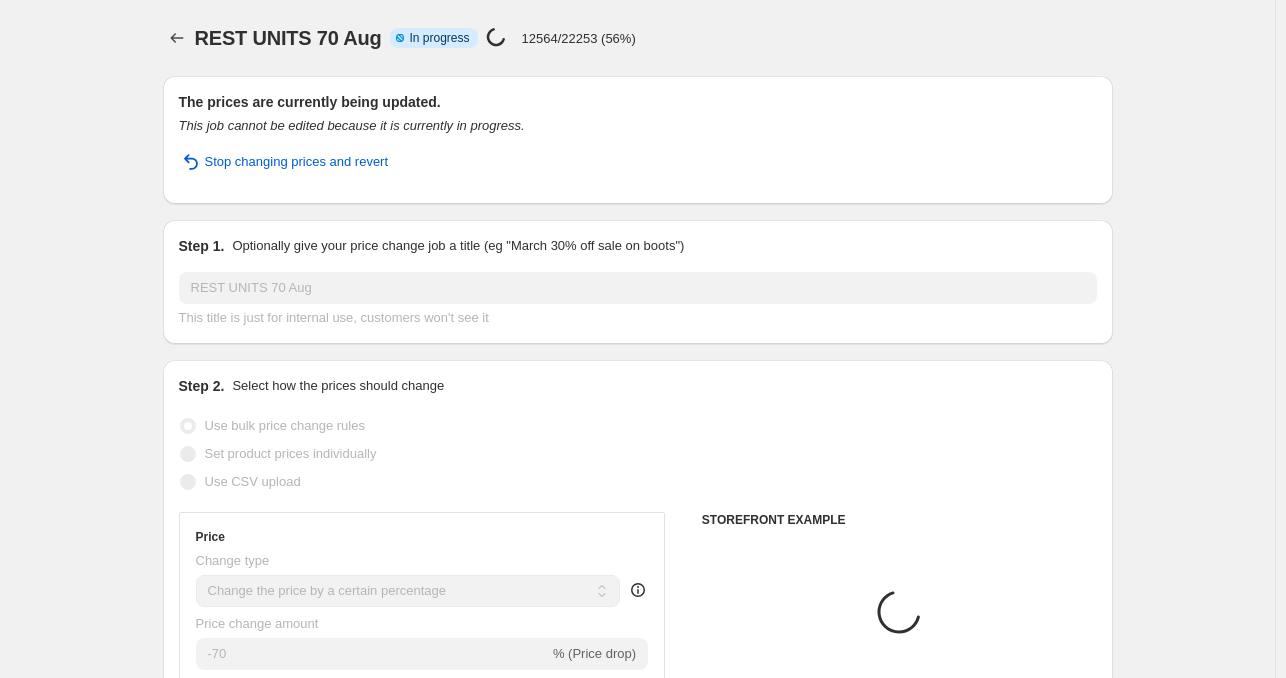 select on "collection" 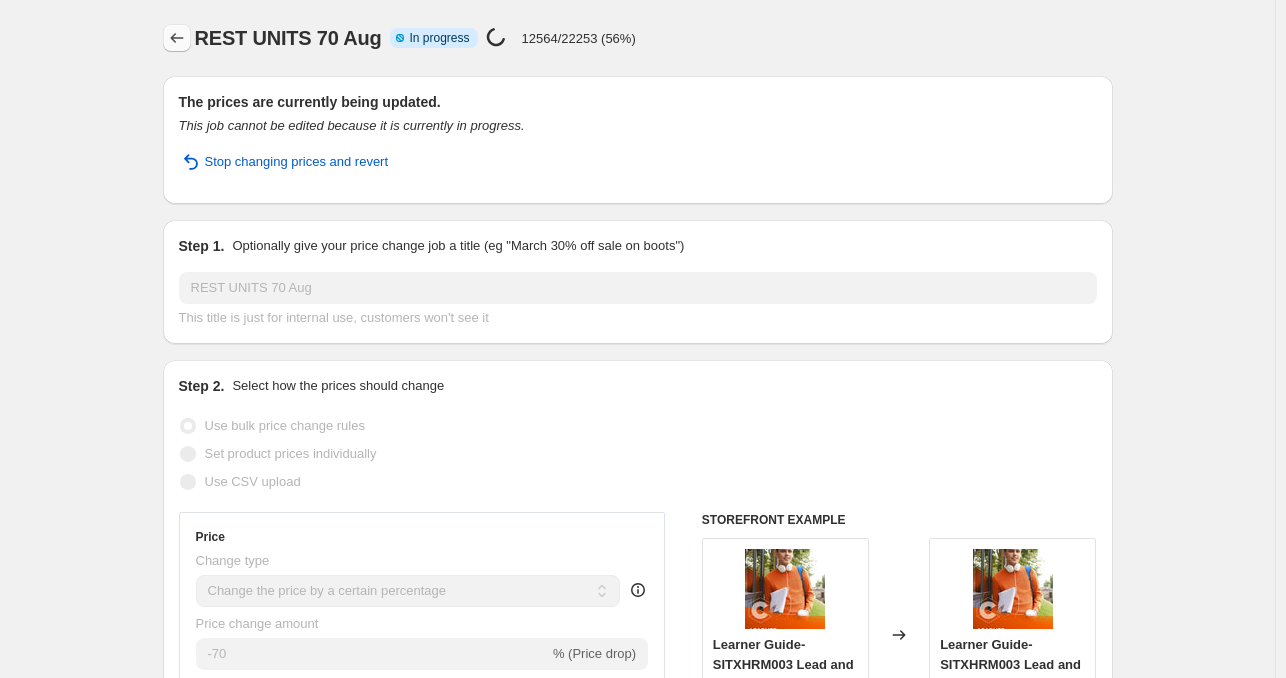 click 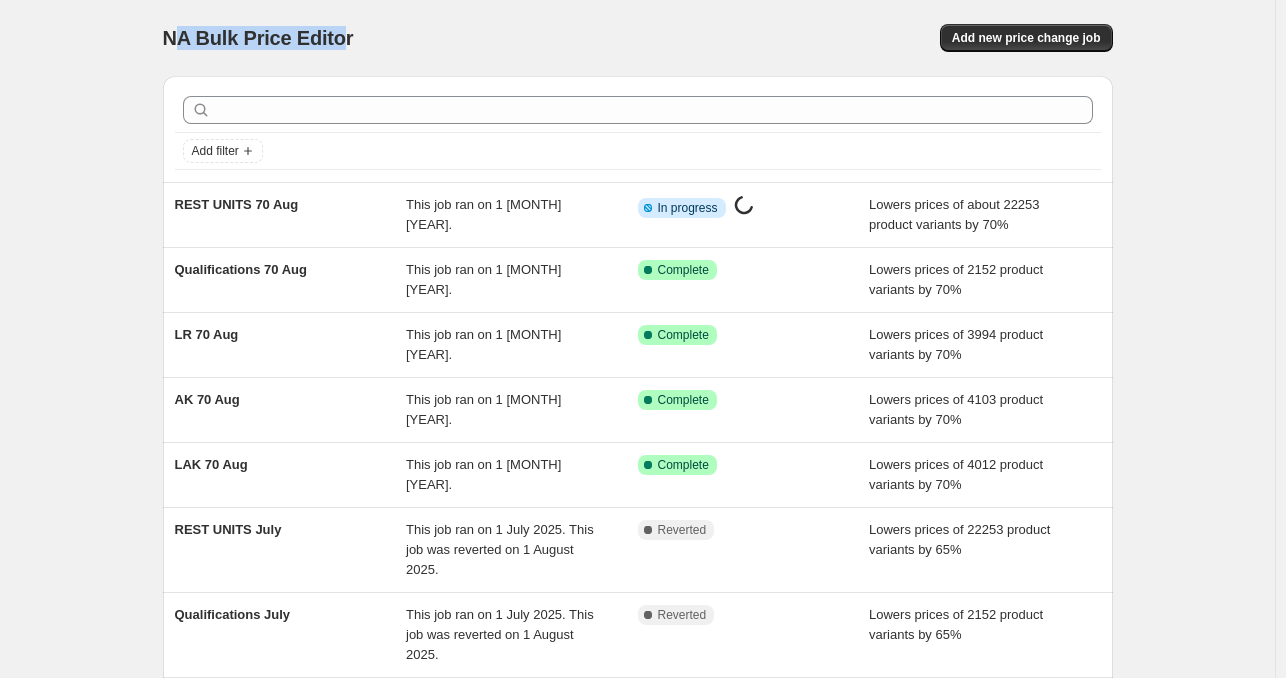drag, startPoint x: 180, startPoint y: 32, endPoint x: 346, endPoint y: 36, distance: 166.04819 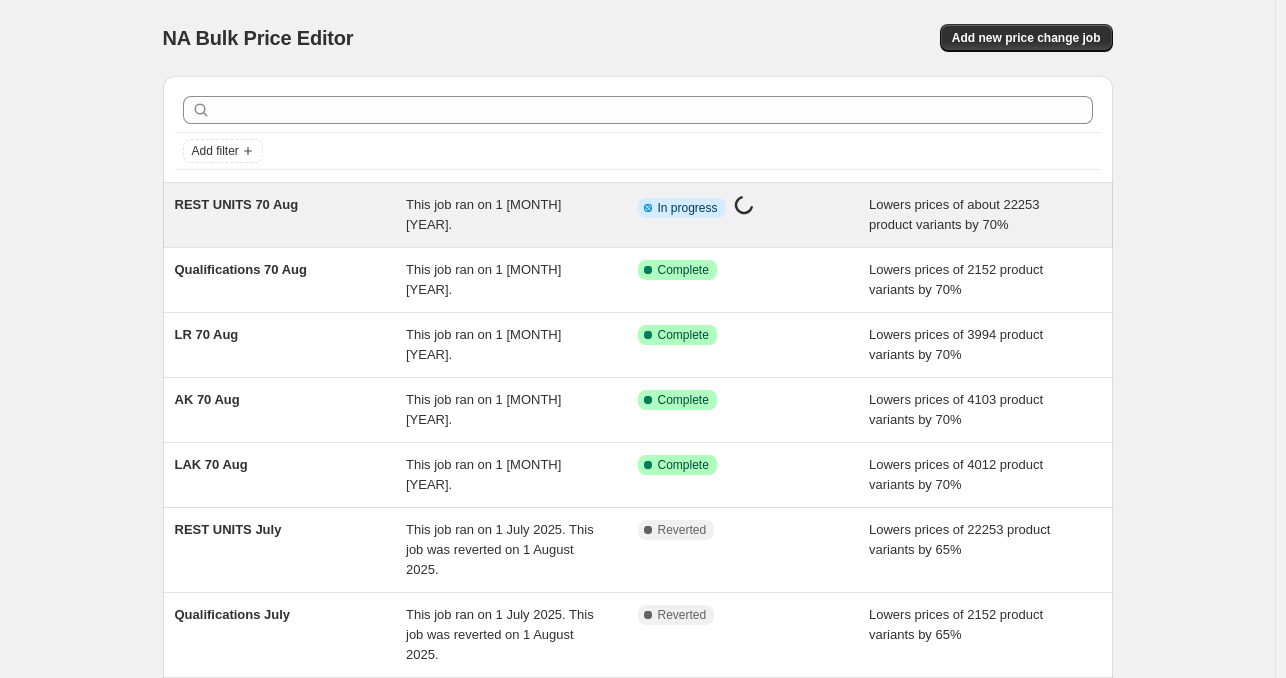 click on "REST UNITS 70 Aug" at bounding box center [291, 215] 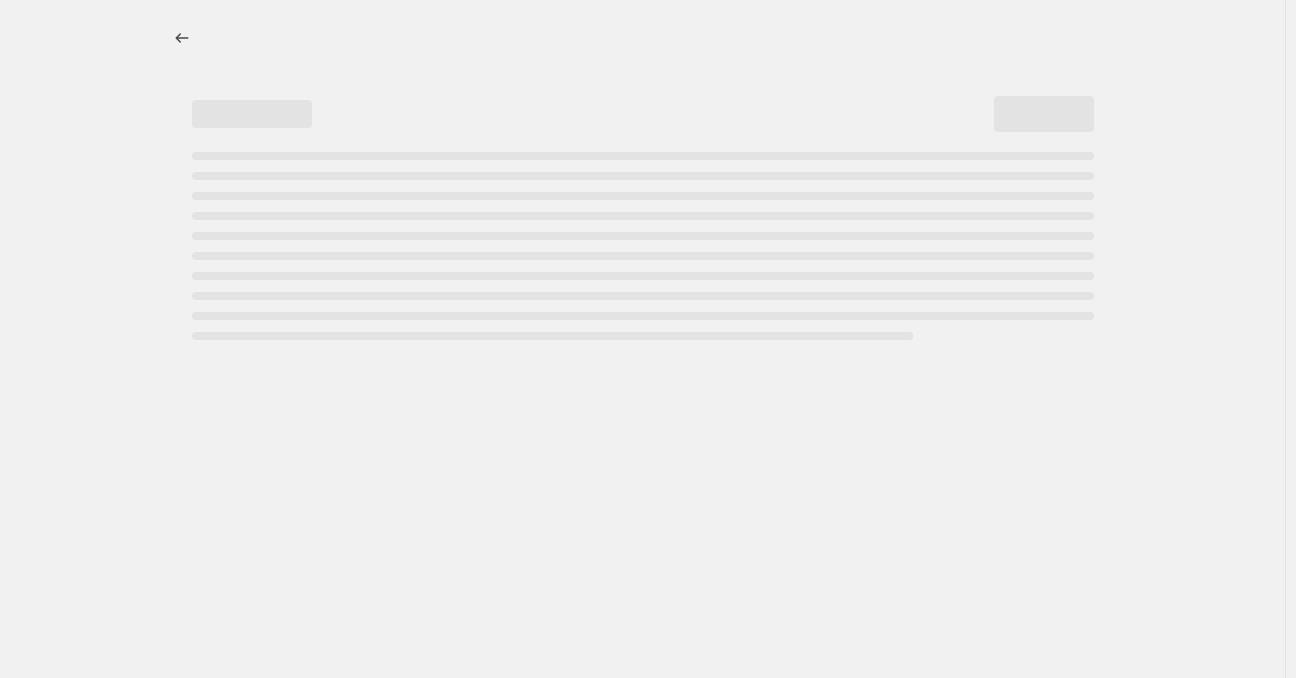 select on "percentage" 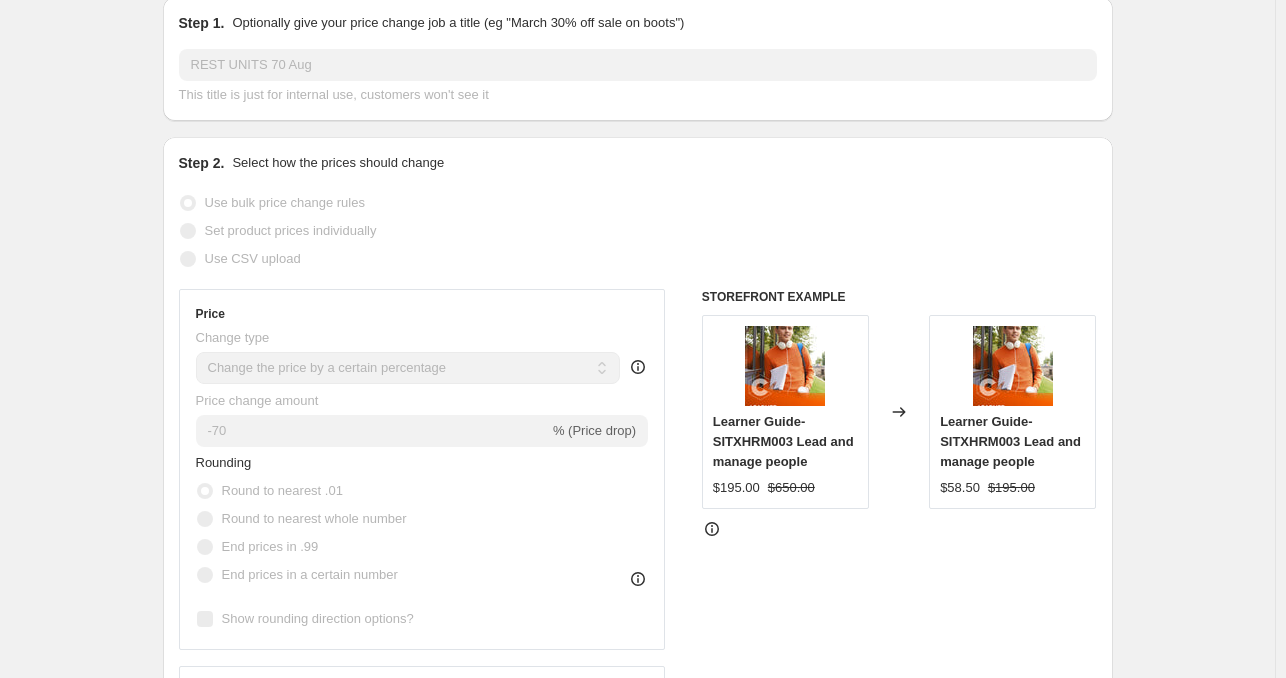 scroll, scrollTop: 0, scrollLeft: 0, axis: both 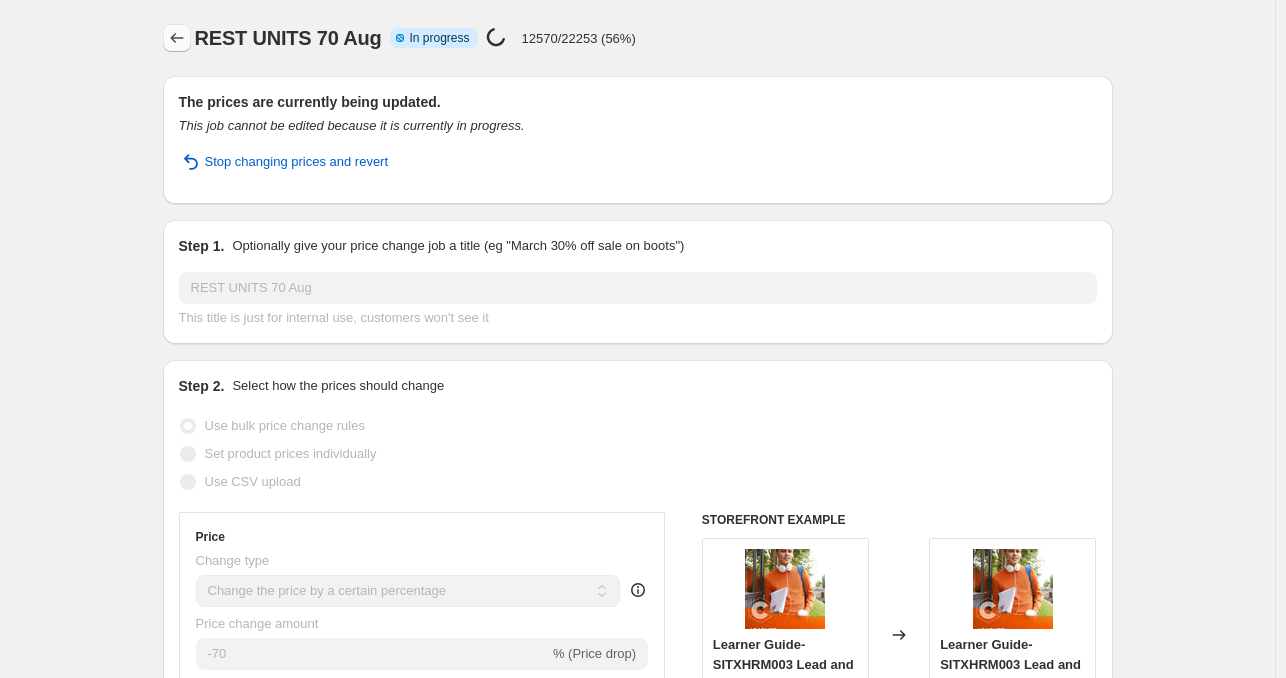 click 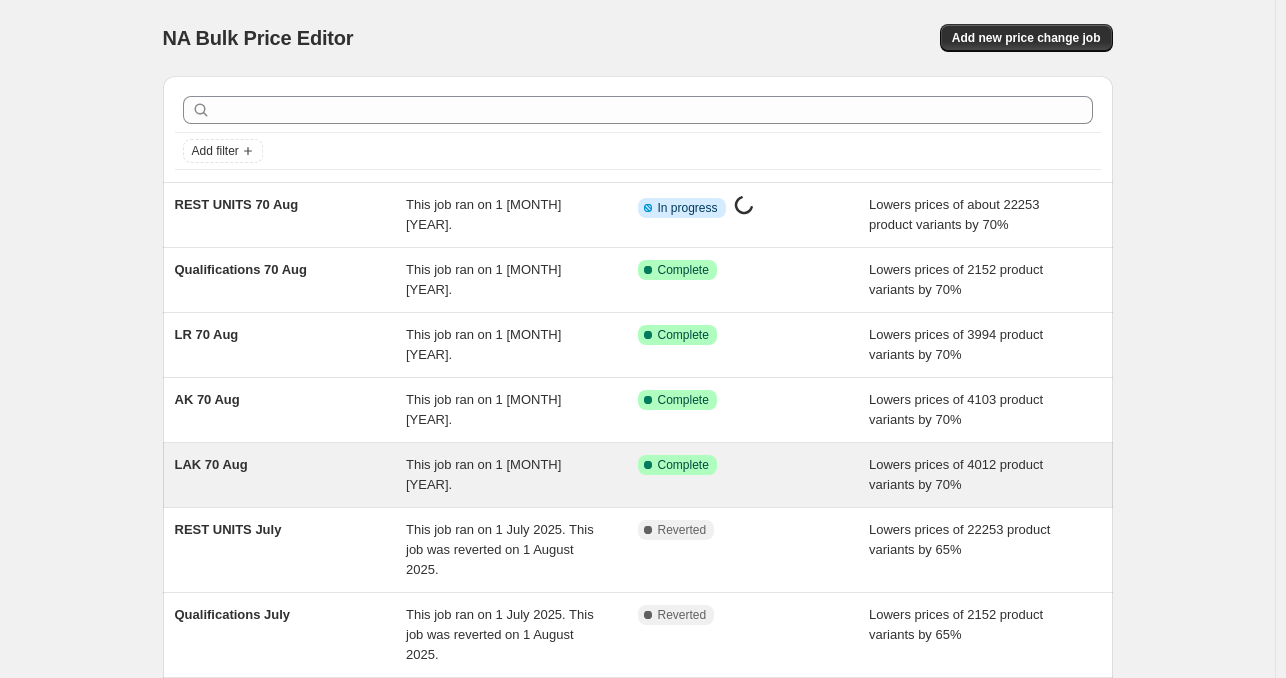 click on "LAK 70 Aug" at bounding box center (291, 475) 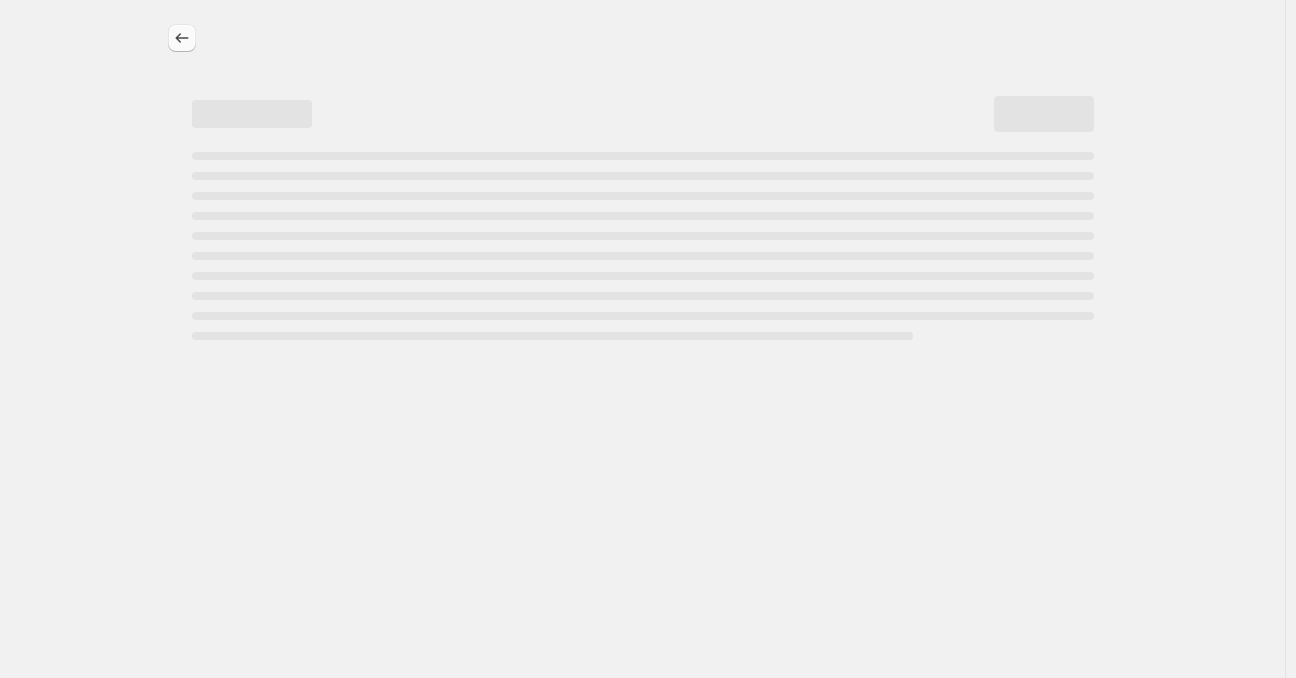select on "percentage" 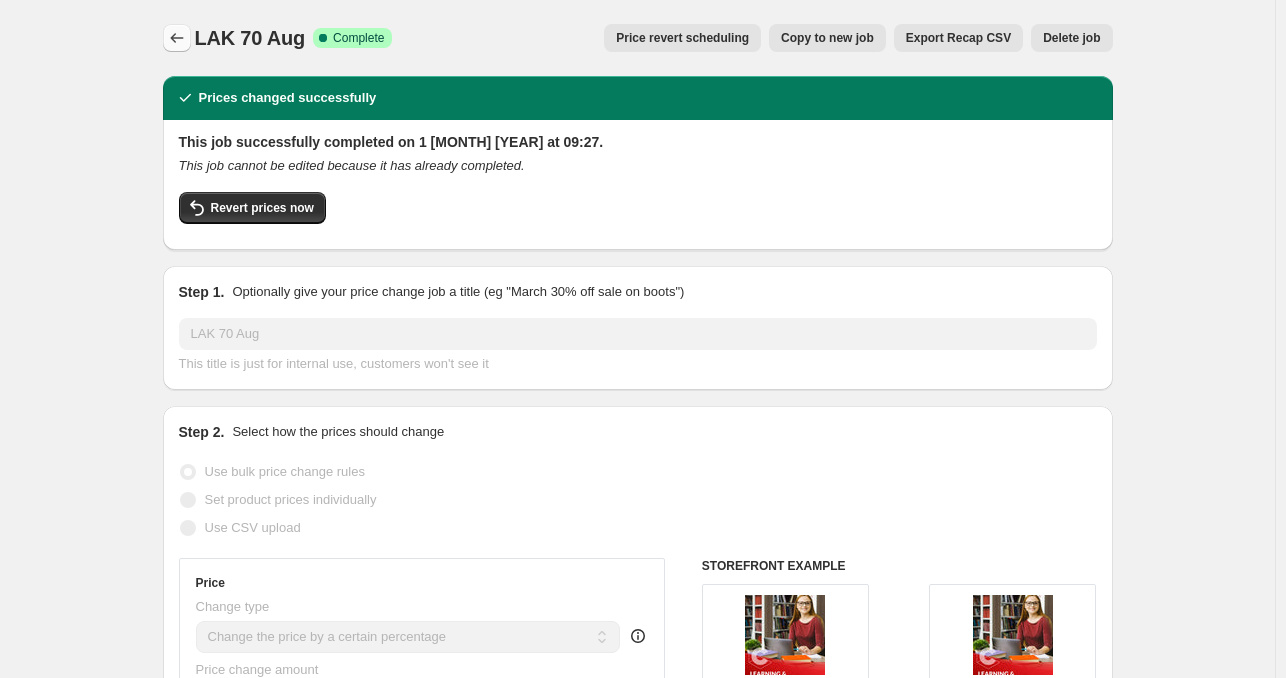 click 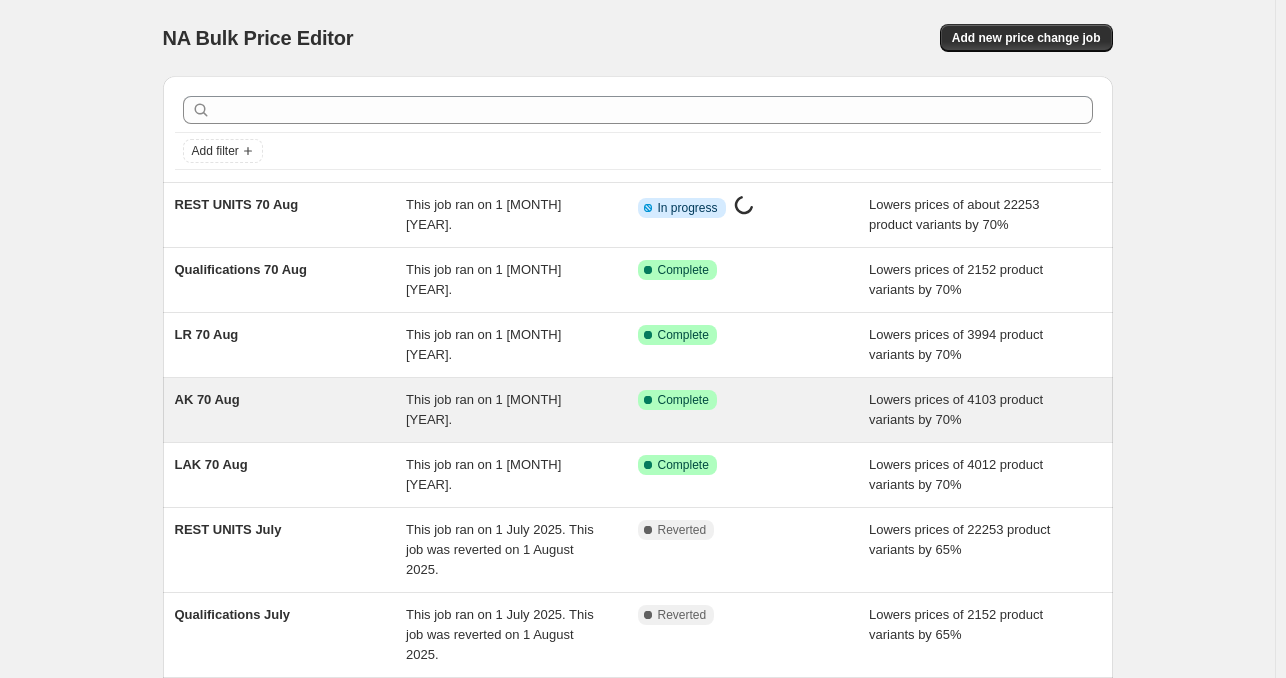 click on "AK 70 Aug" at bounding box center (291, 410) 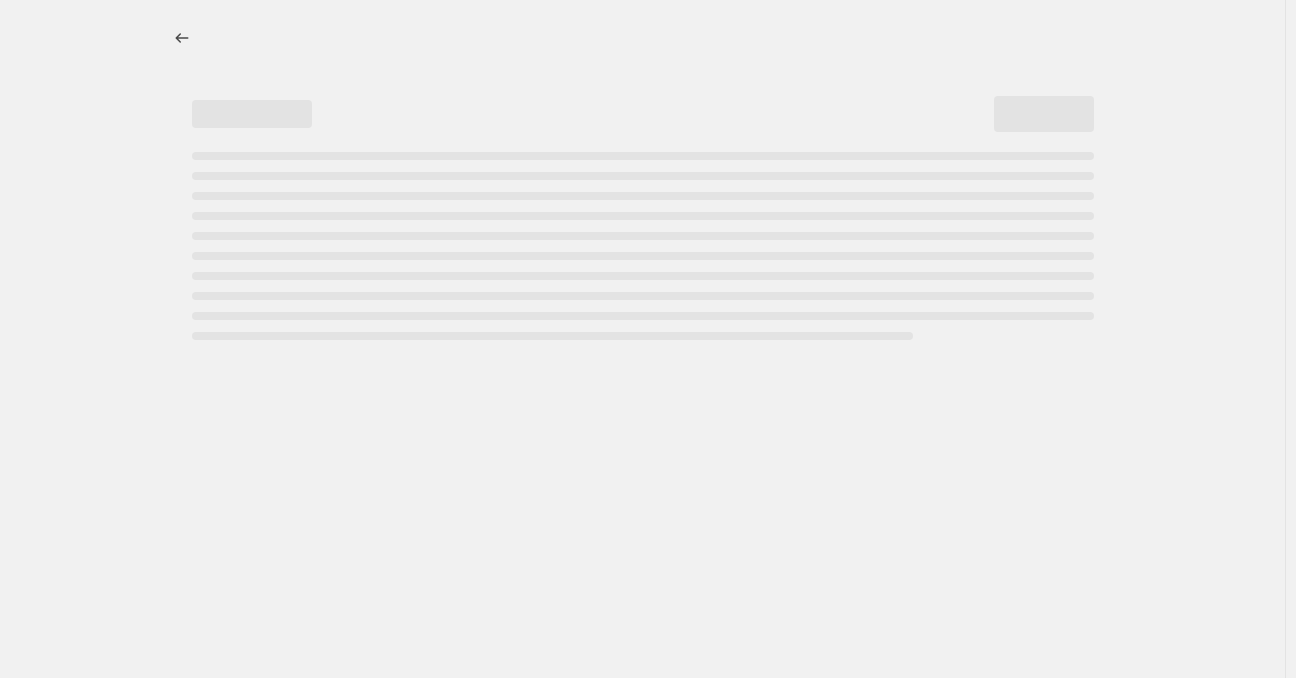 select on "percentage" 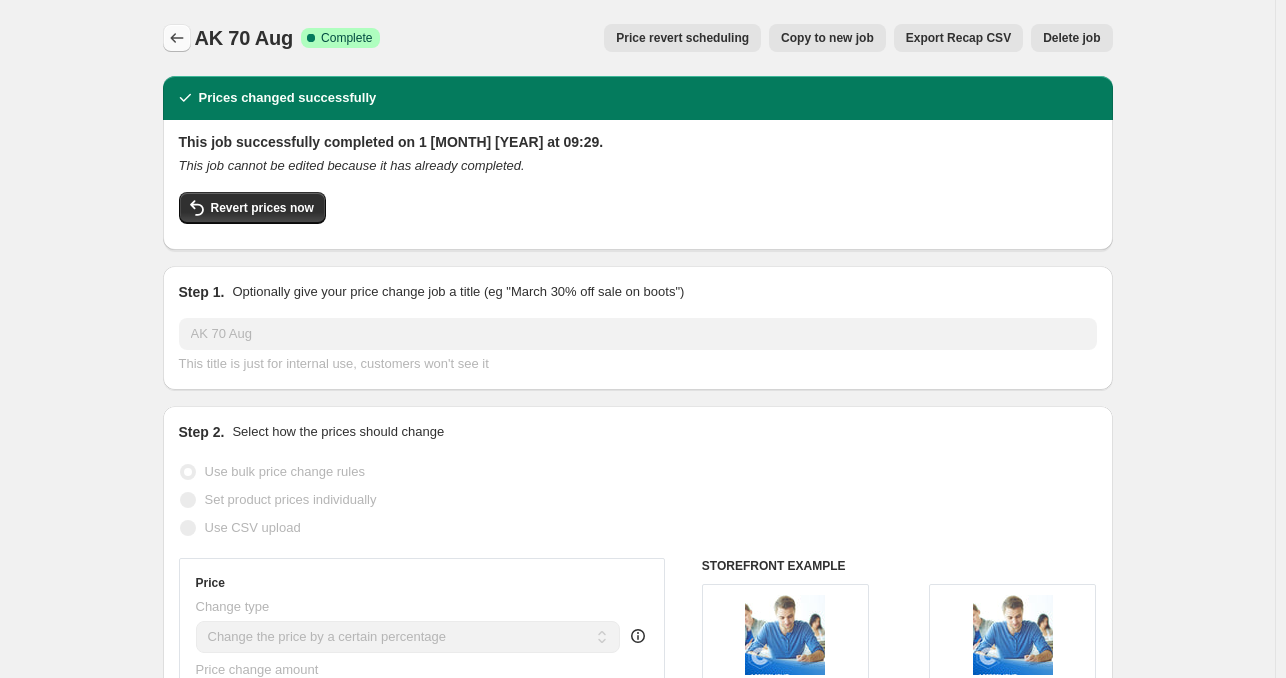 click 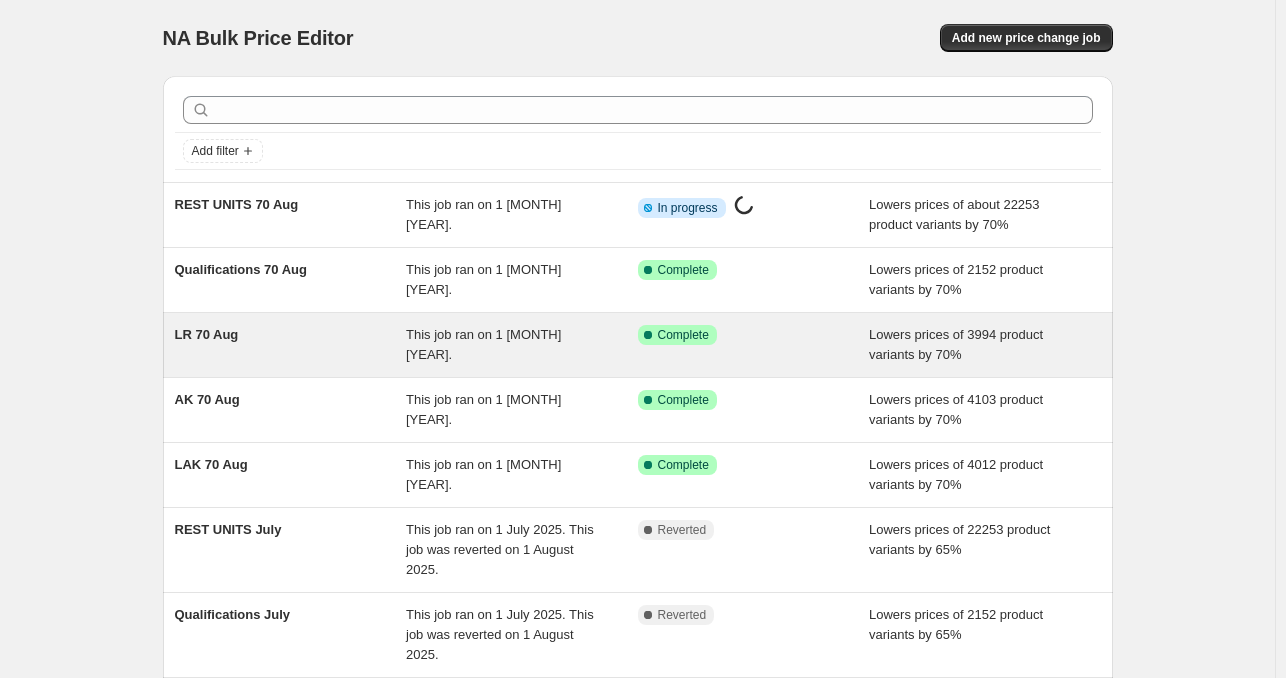 click on "LR 70 Aug" at bounding box center (291, 345) 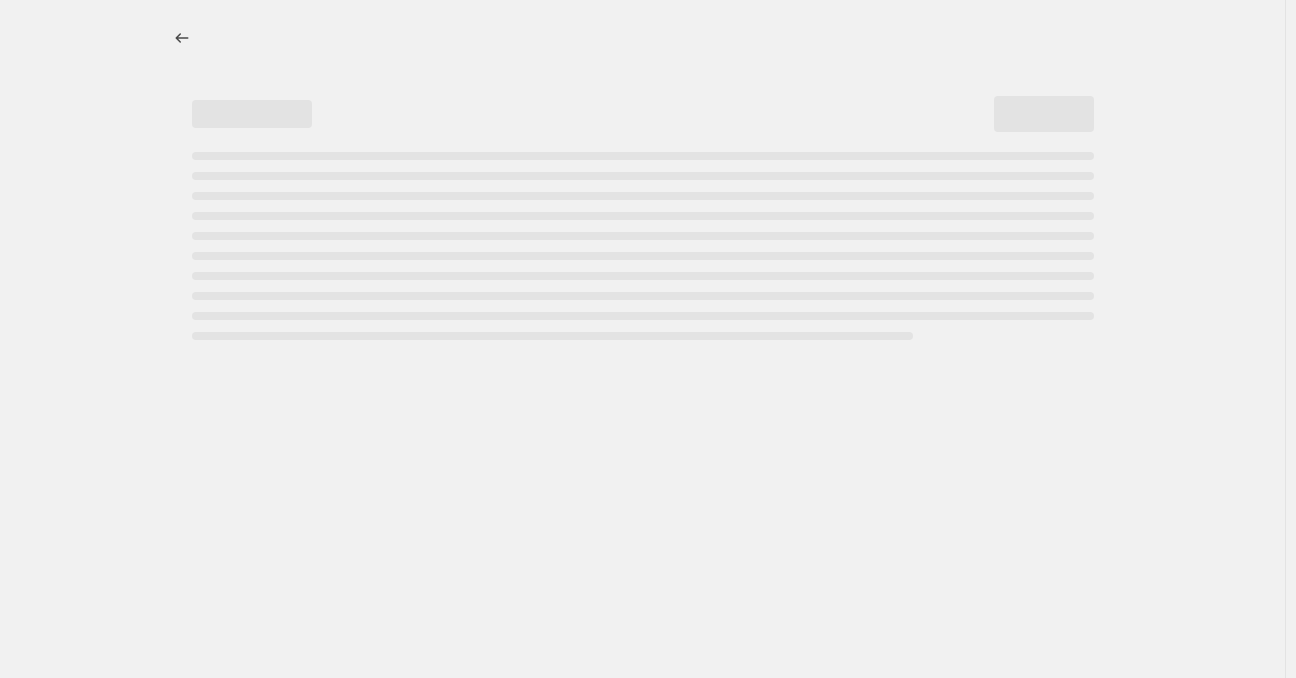 select on "percentage" 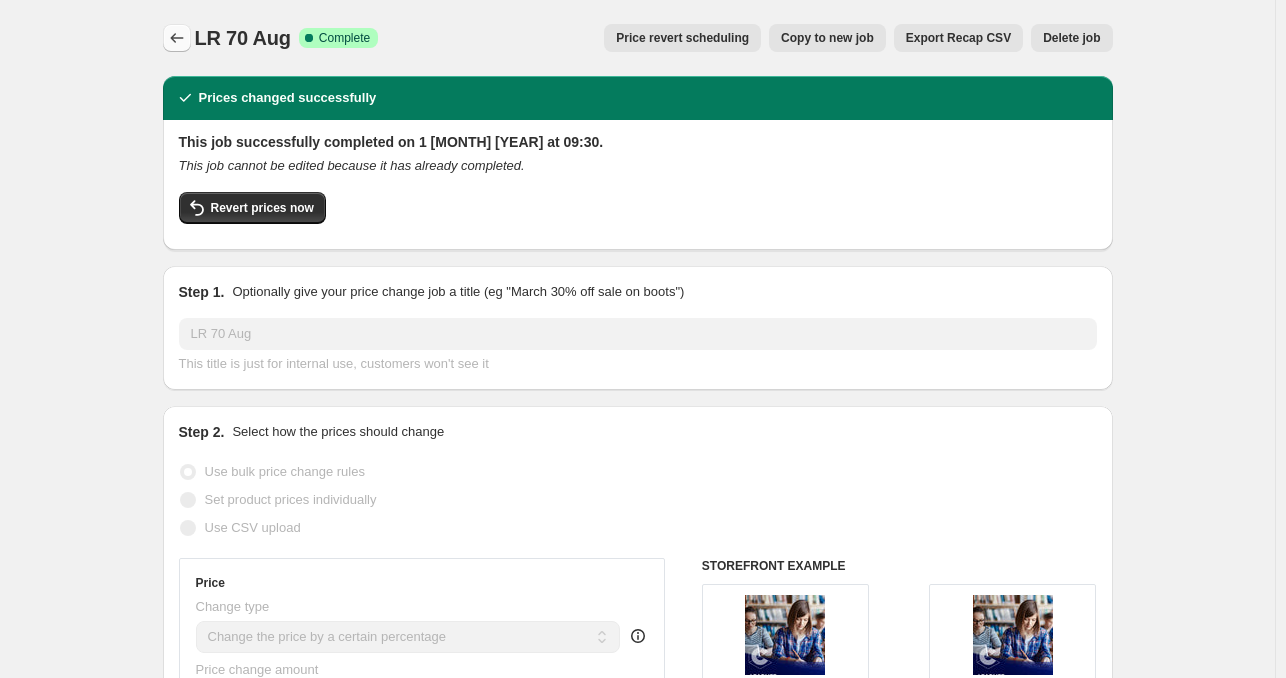 click 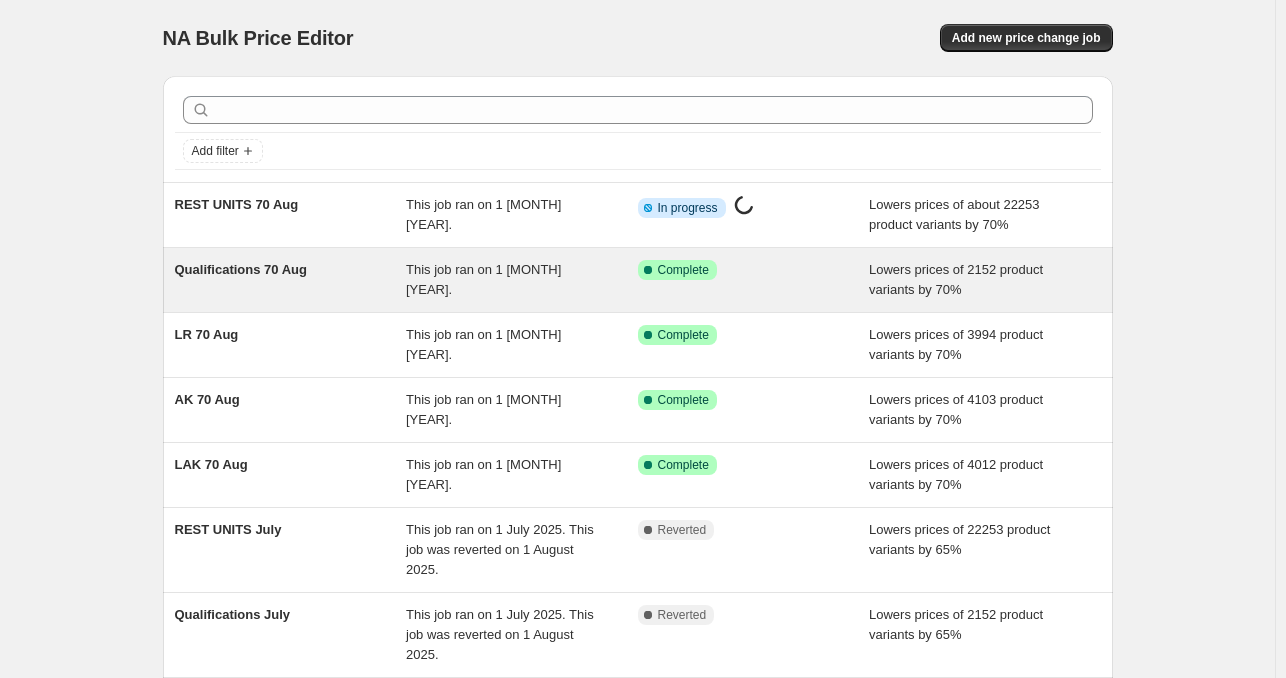 click on "Qualifications 70 Aug" at bounding box center (291, 280) 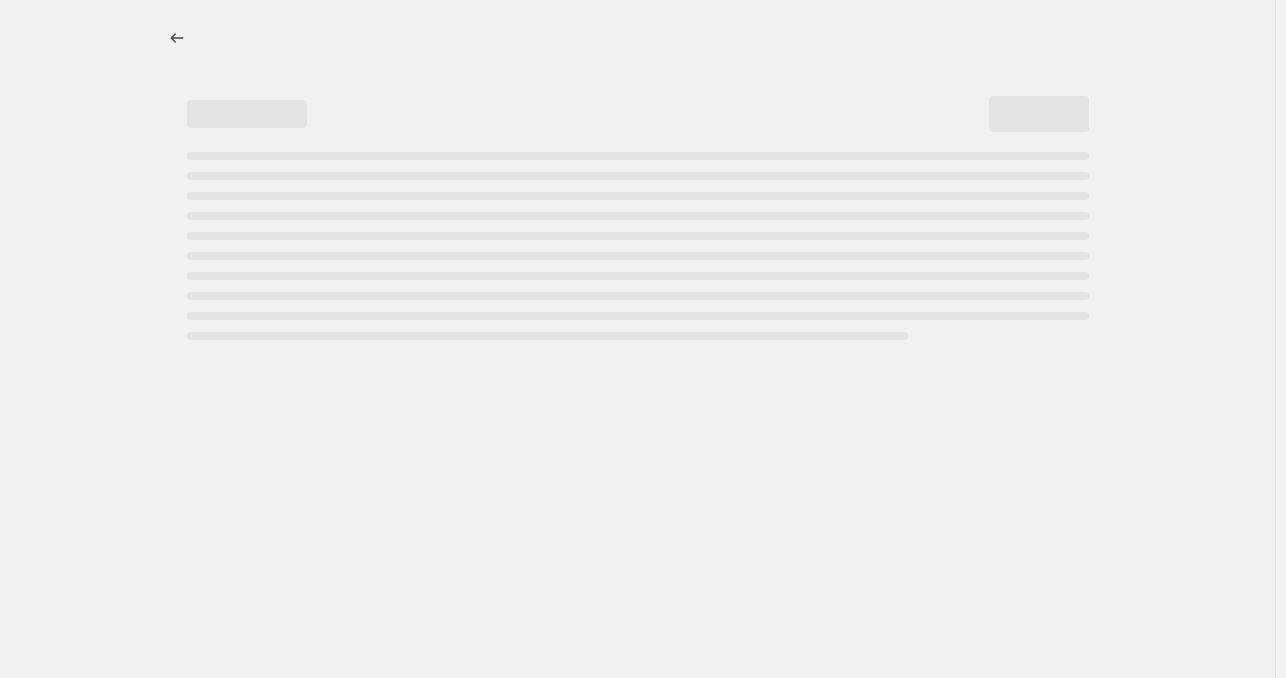 select on "percentage" 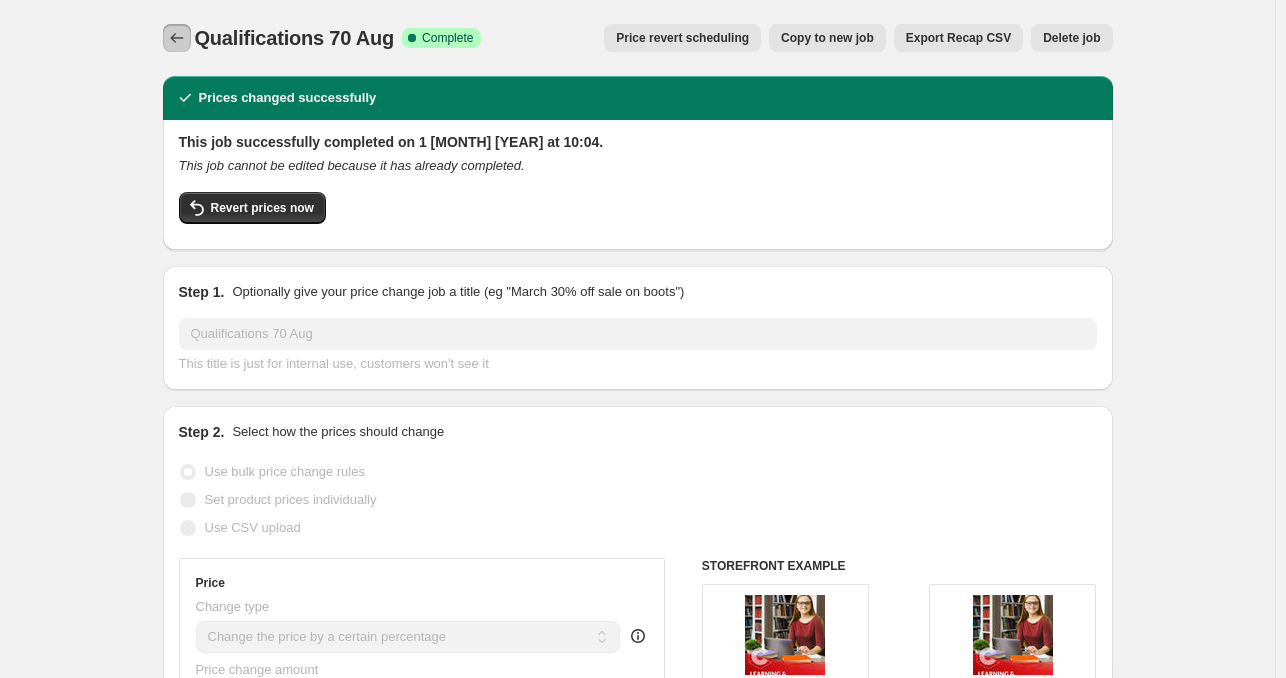click 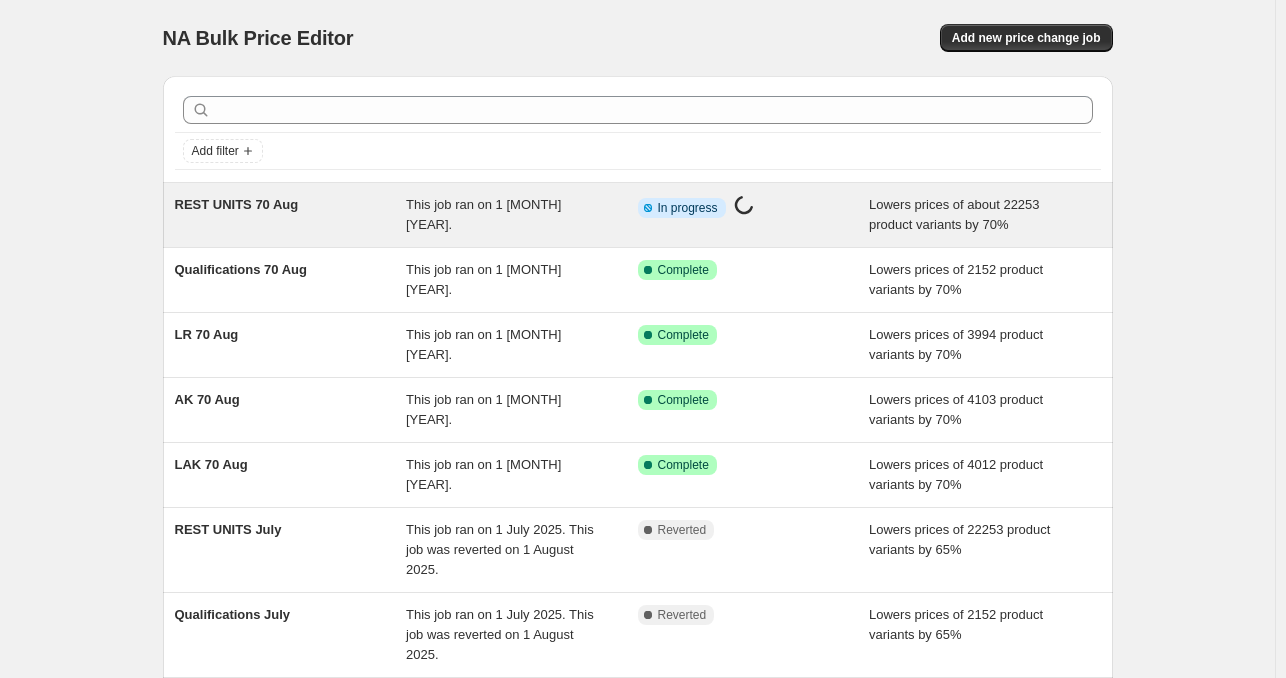 click on "REST UNITS 70 Aug" at bounding box center (291, 215) 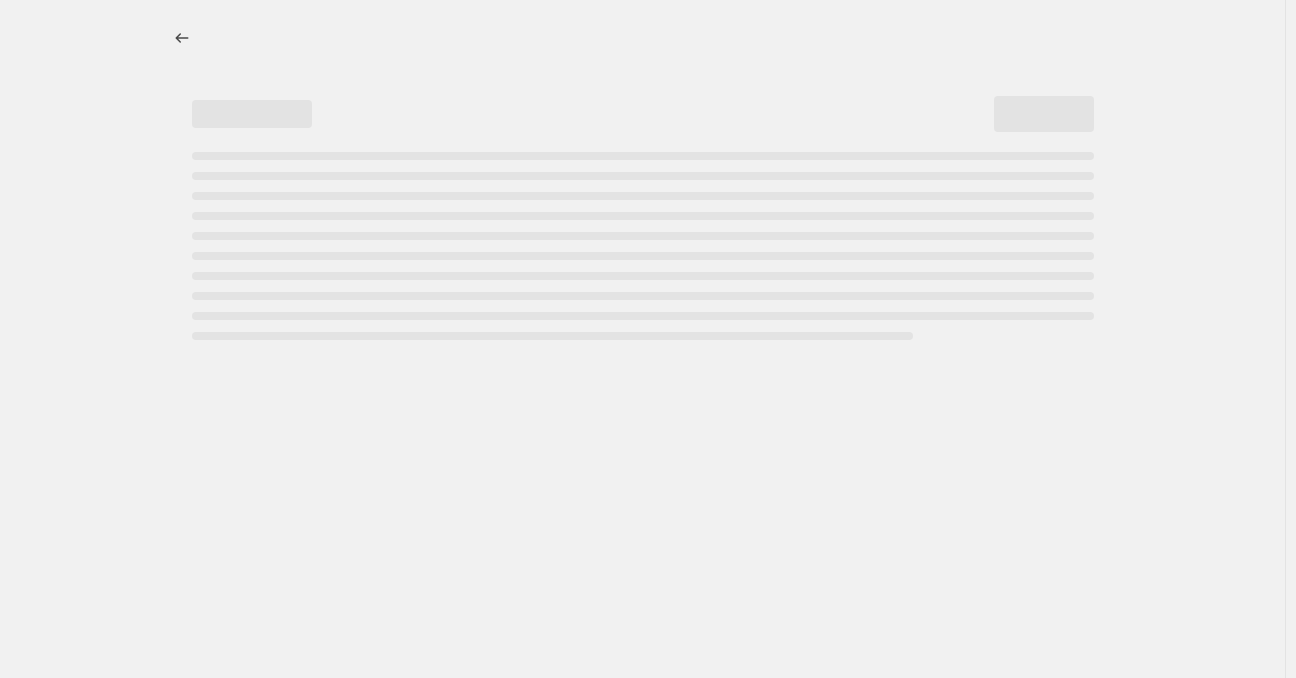 select on "percentage" 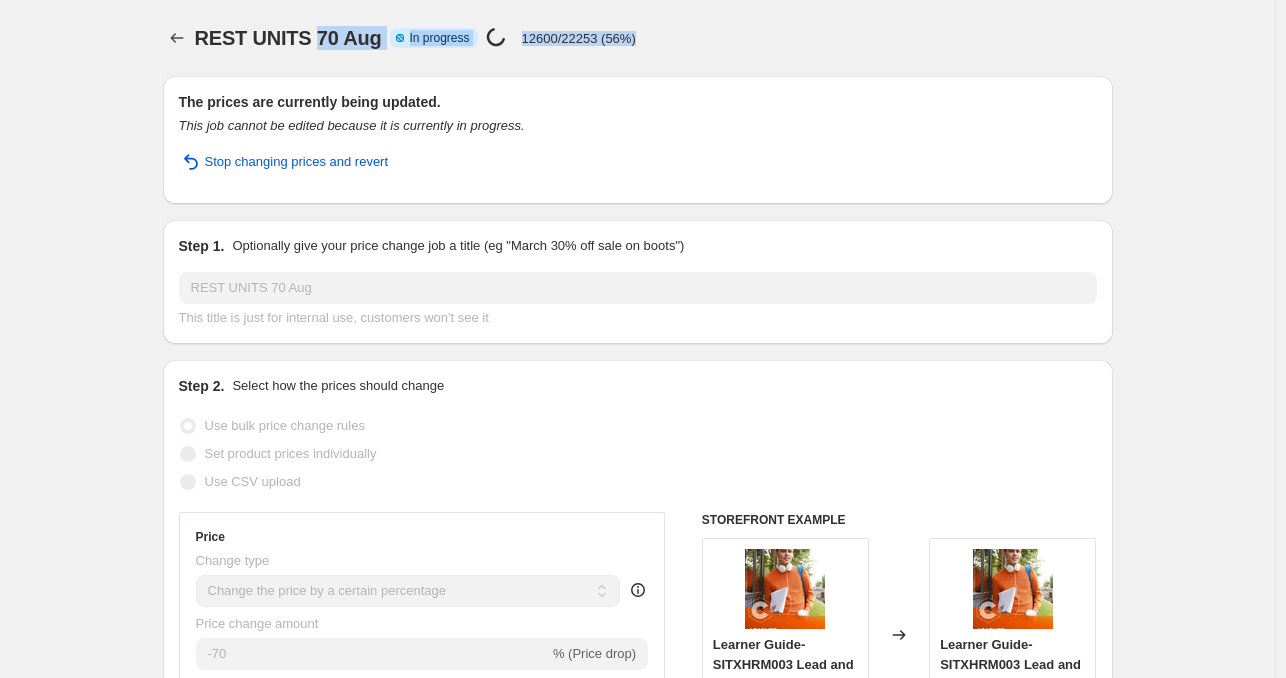 drag, startPoint x: 314, startPoint y: 42, endPoint x: 684, endPoint y: 48, distance: 370.04865 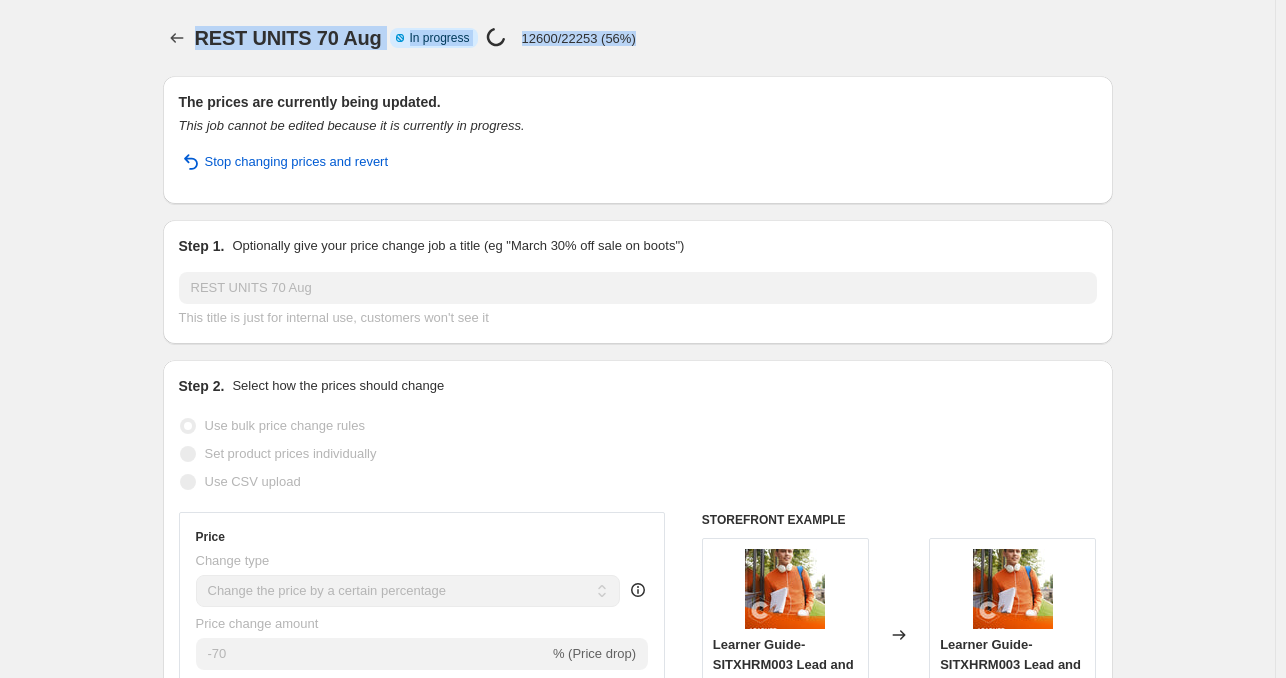 drag, startPoint x: 500, startPoint y: 52, endPoint x: 145, endPoint y: 43, distance: 355.11407 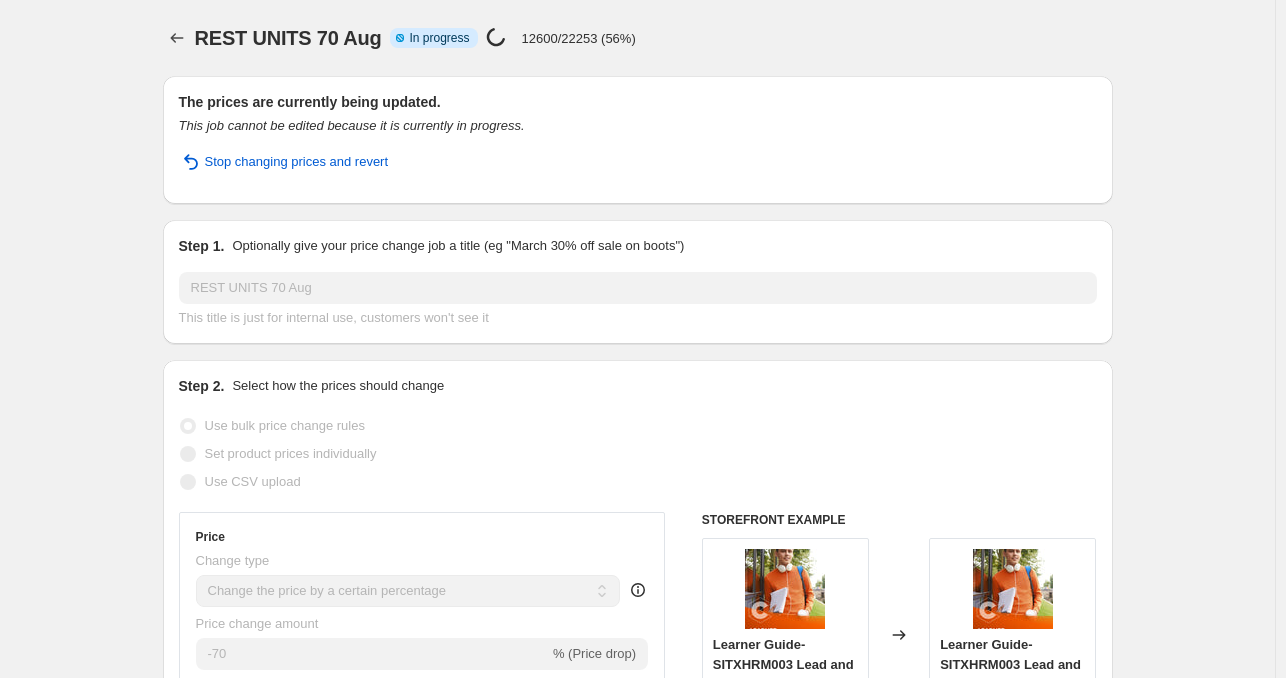 click on "Info Partially complete In progress Price change job in progress... 12600/22253 (56%) The prices are currently being updated. This job cannot be edited because it is currently in progress. Stop changing prices and revert Step 1. Optionally give your price change job a title (eg "March 30% off sale on boots") This title is just for internal use, customers won't see it Step 2. Select how the prices should change Use bulk price change rules Set product prices individually Use CSV upload Price Change type Change the price to a certain amount Change the price by a certain amount Change the price by a certain percentage Change the price to the current compare at price (price before sale) Change the price by a certain amount relative to the compare at price Change the price by a certain percentage relative to the compare at price Don't change the price Change the price by a certain percentage relative to the cost per item Price change amount" at bounding box center (637, 1373) 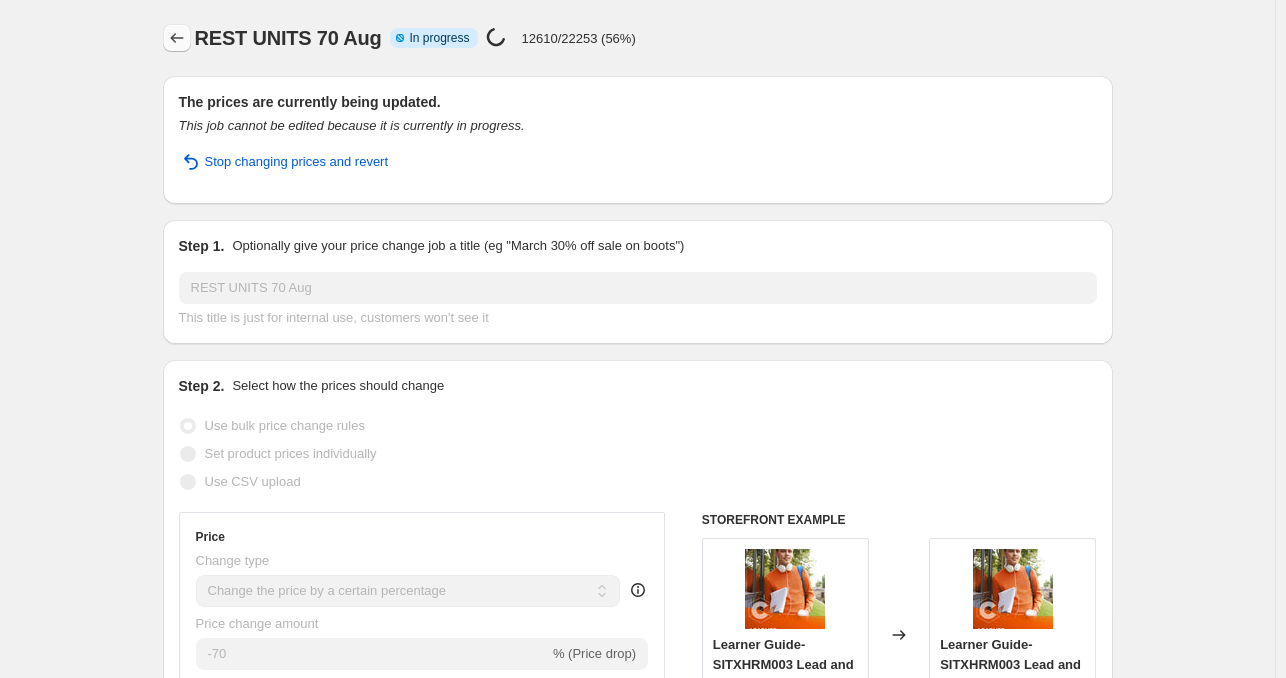 click 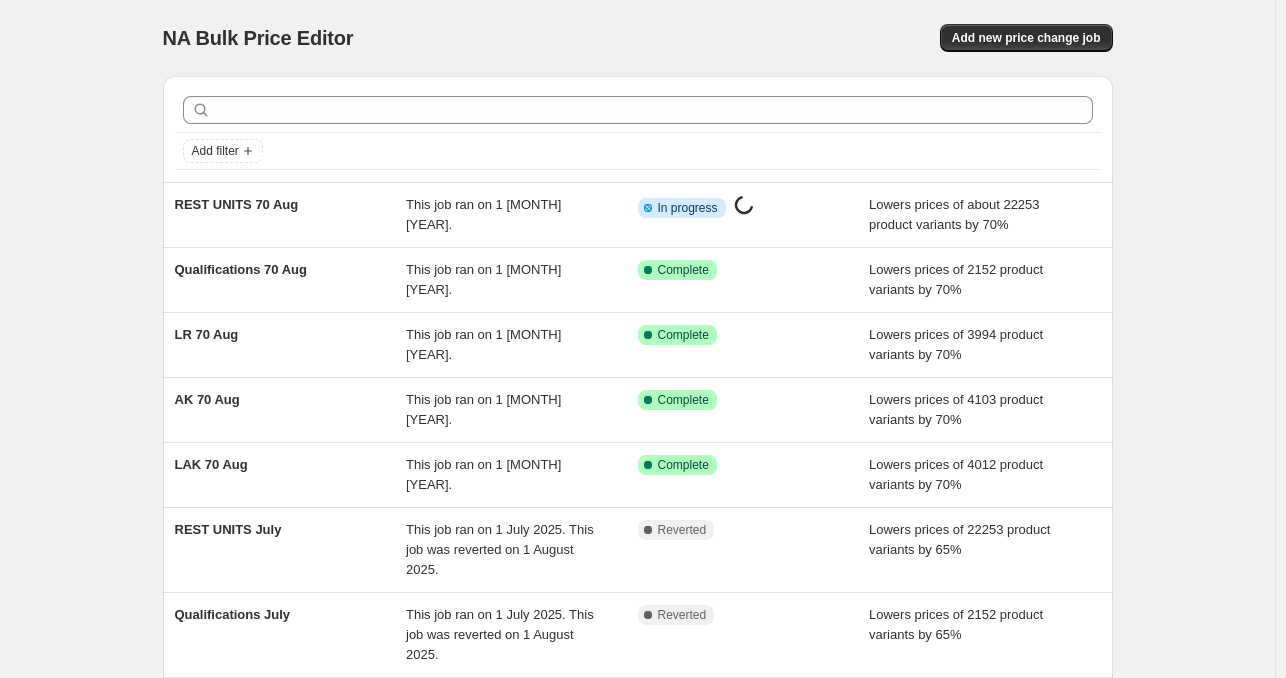 click on "This job ran on 1 [MONTH] [YEAR]. This job was reverted on 1 [MONTH] [YEAR]. Complete Reverted This job ran on 1 [MONTH] [YEAR]. This job was reverted on 1 [MONTH] [YEAR]. Complete Reverted" at bounding box center (637, 565) 